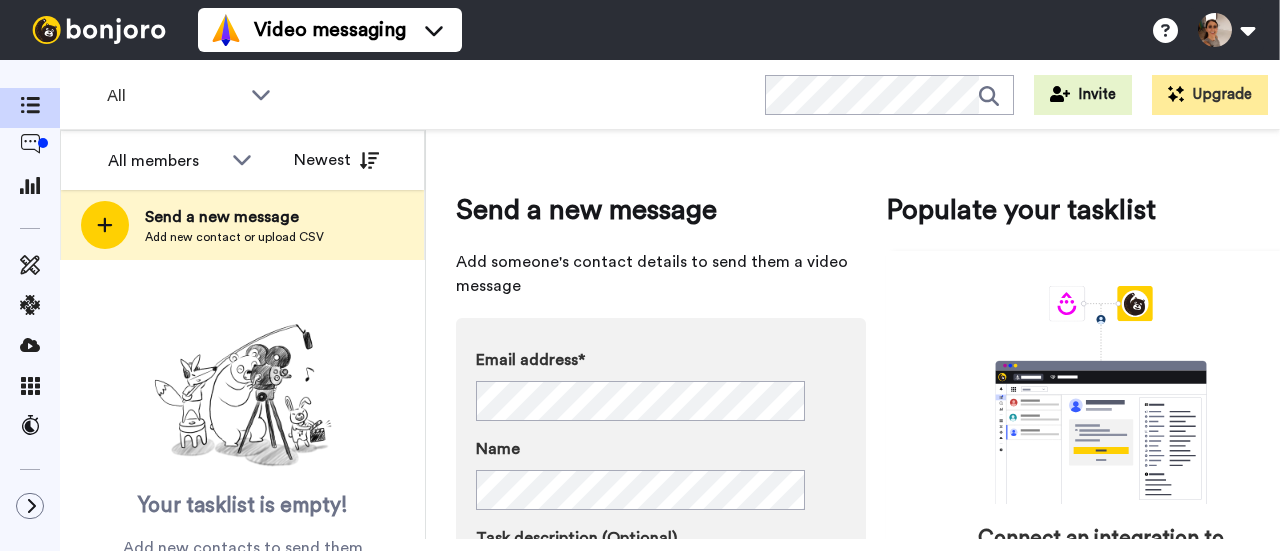 scroll, scrollTop: 0, scrollLeft: 0, axis: both 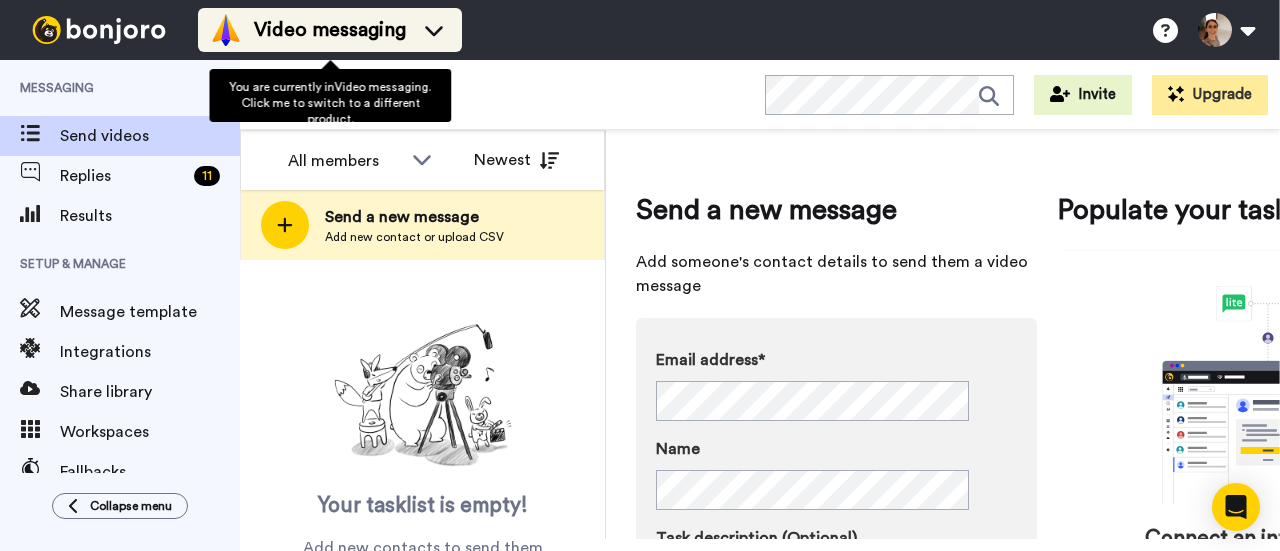 click on "Video messaging" at bounding box center [330, 30] 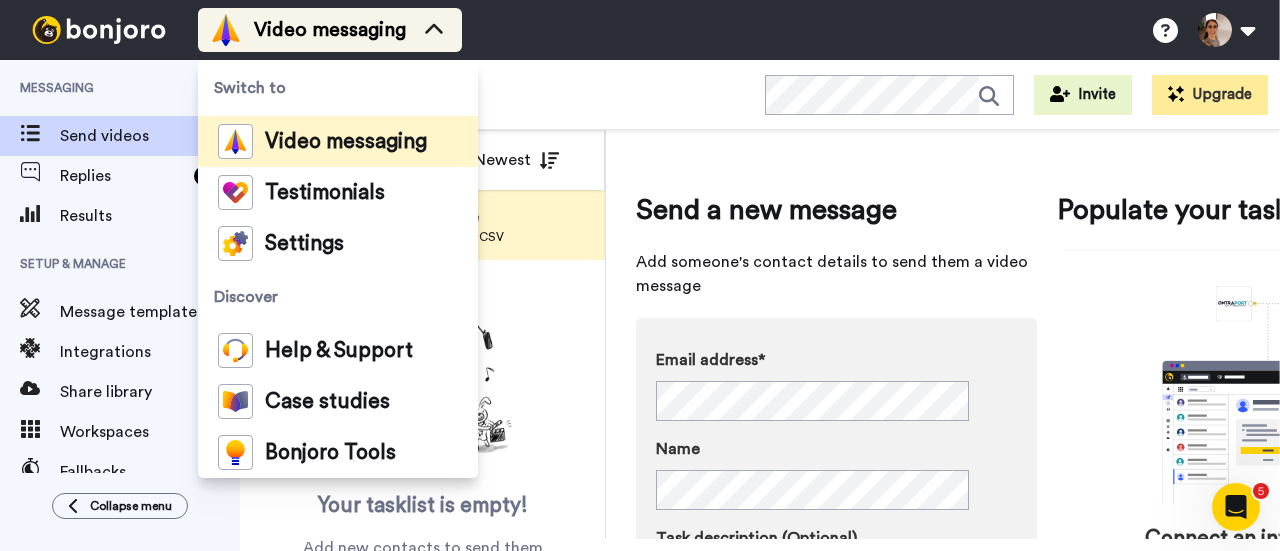 scroll, scrollTop: 0, scrollLeft: 0, axis: both 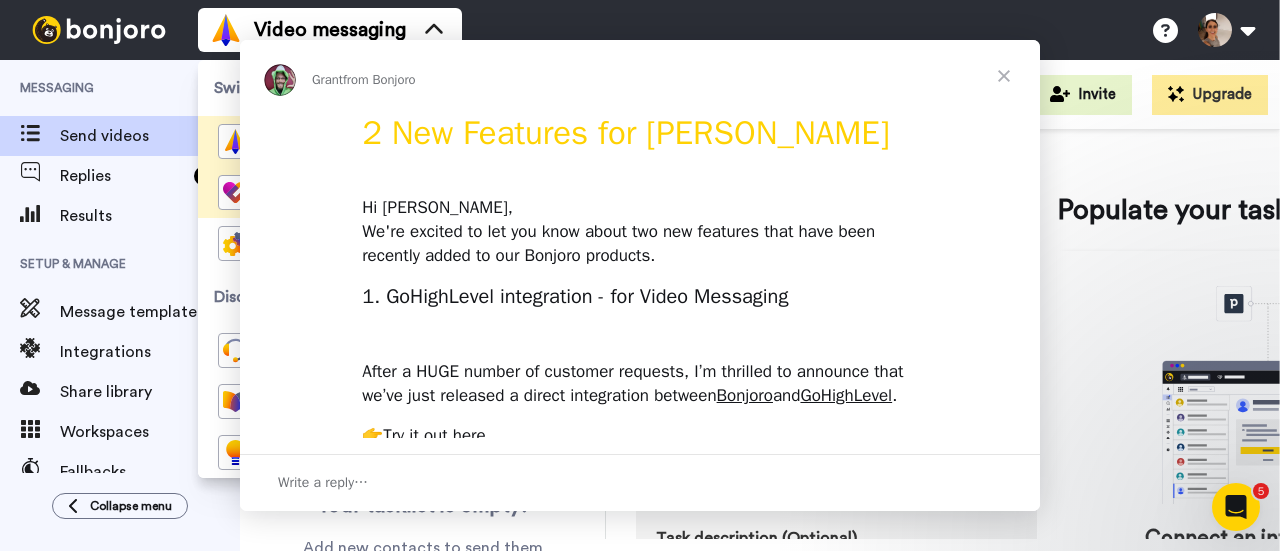 click on "2 New Features for Bonjoro   Hi Joanne, We're excited to let you know about two new features that have been recently added to our Bonjoro products. 1. GoHighLevel integration - for Video Messaging After a HUGE number of customer requests, I’m thrilled to announce that we’ve just released a direct integration between  Bonjoro  and  GoHighLevel . 👉  Try it out here You’ll connect Bonjoro to GoHighLevel directly within our  Workflows  builder, choosing from two simple trigger events to create Bonjoro tasks: Contact Added  – Contacts are added to a GHL List Tag Updated  – Contact tag is added 2. Multiple Custom Domains and new plans - for Testimonials   The testimonial product now has plans with a broader range of inclusions, seats and new features. Check them out  here . We've added additional custom domains so you can manage testimonials for multiple clients or across brands that you own, customising your testimonial requests completely with custom URLs and branding. Just visit your Testimonials  ." at bounding box center (640, 644) 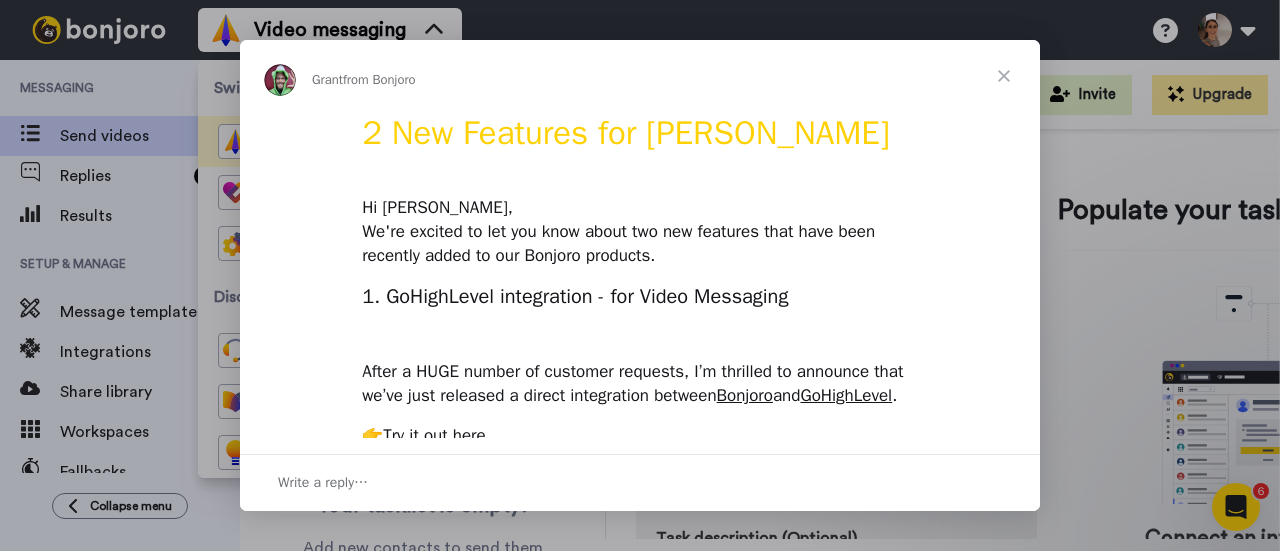 click at bounding box center [1004, 76] 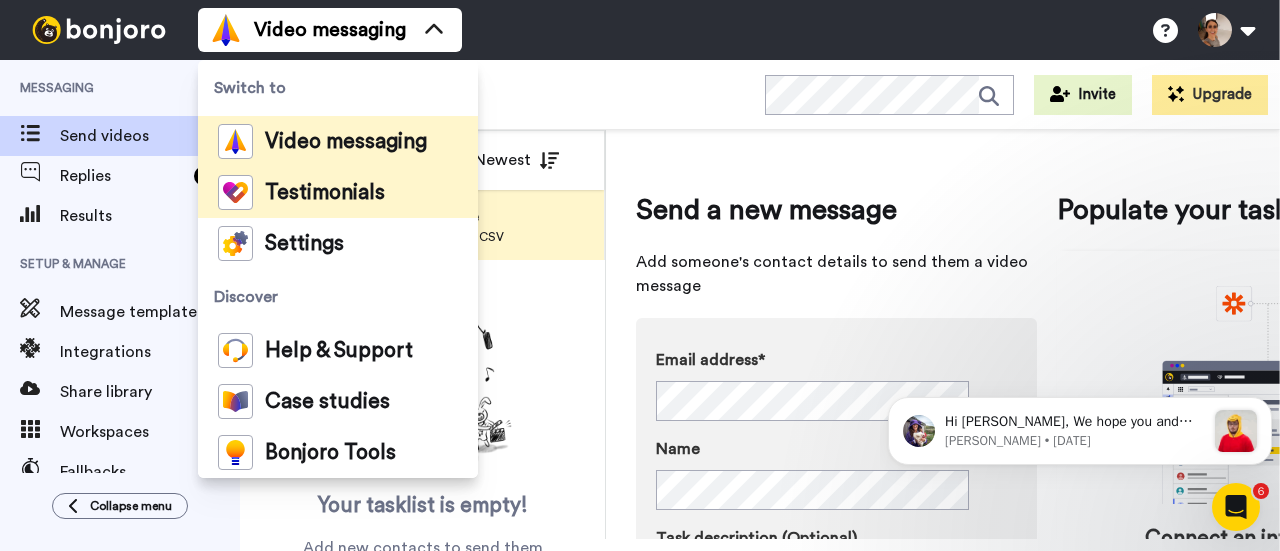 scroll, scrollTop: 0, scrollLeft: 0, axis: both 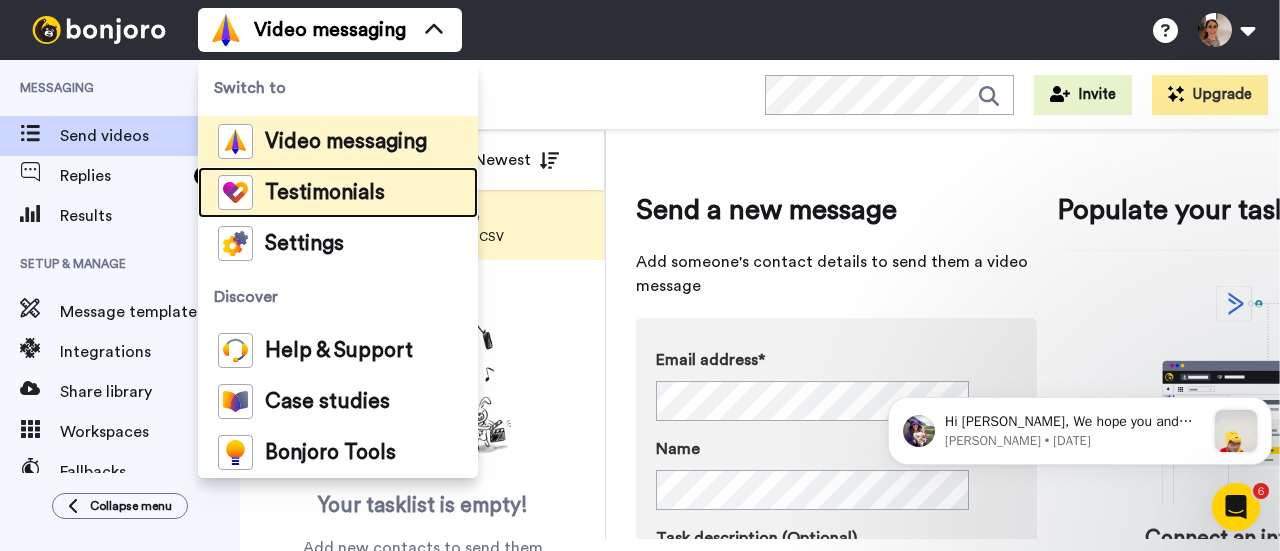 click on "Testimonials" at bounding box center [338, 192] 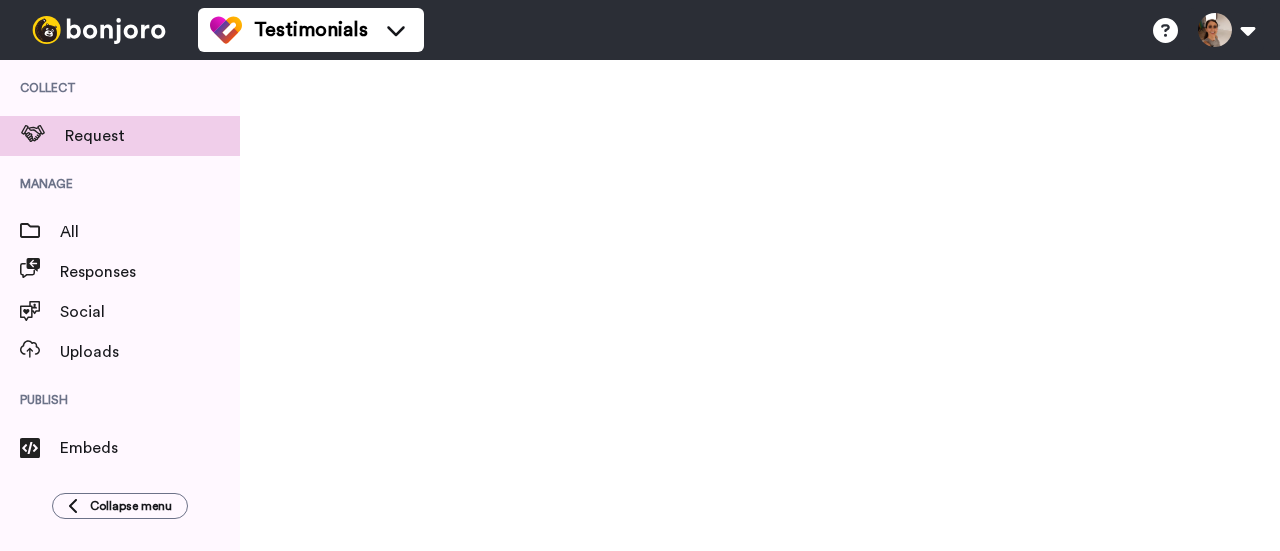 scroll, scrollTop: 0, scrollLeft: 0, axis: both 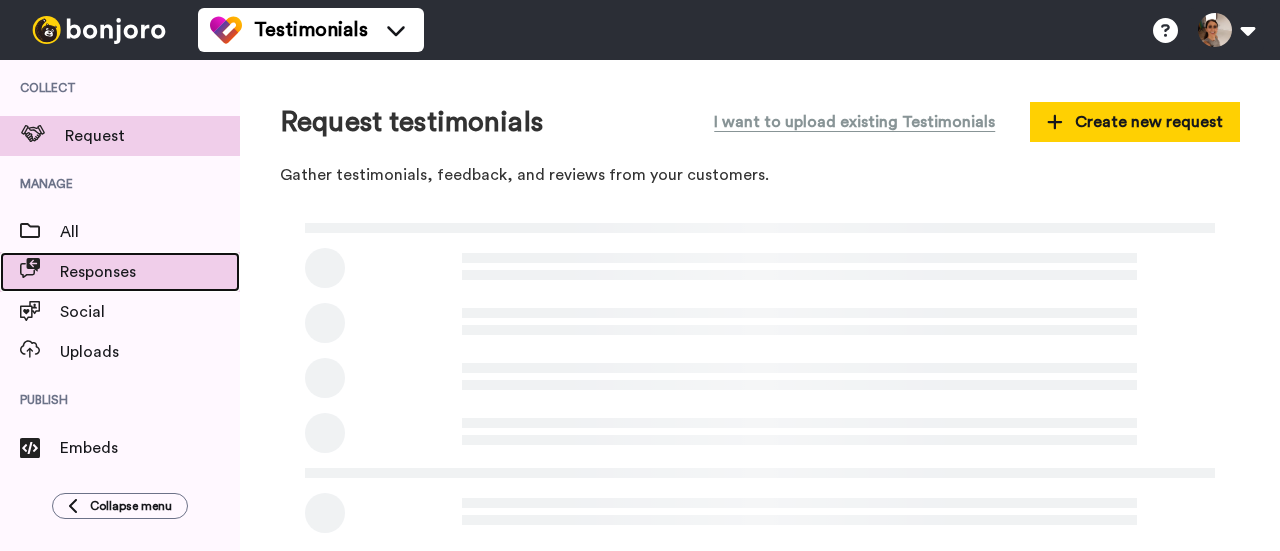 click on "Responses" at bounding box center (120, 272) 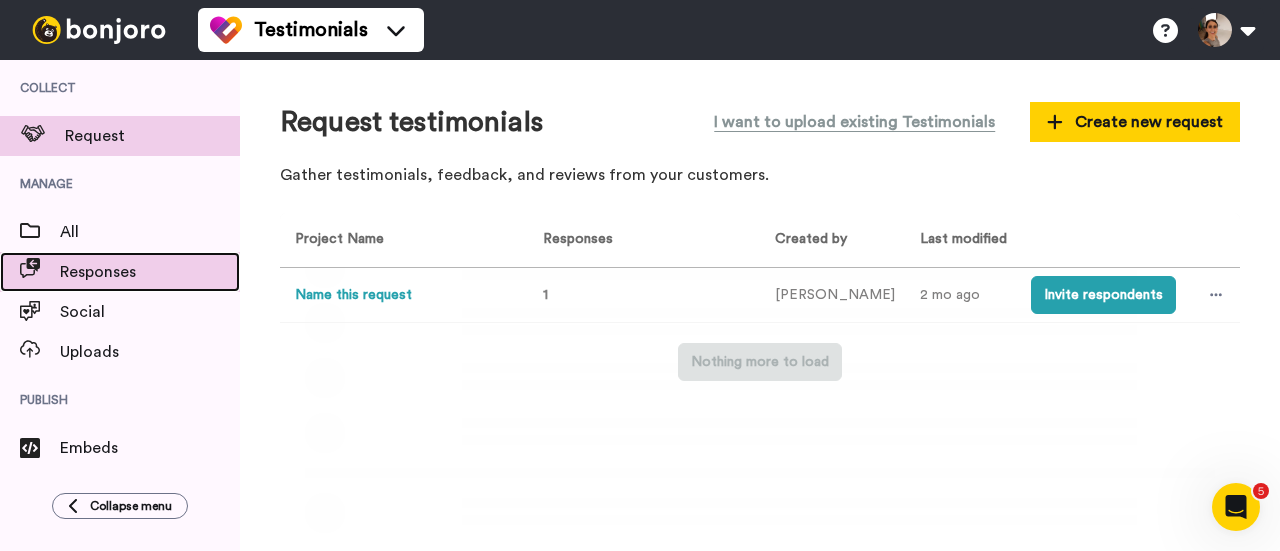 scroll, scrollTop: 0, scrollLeft: 0, axis: both 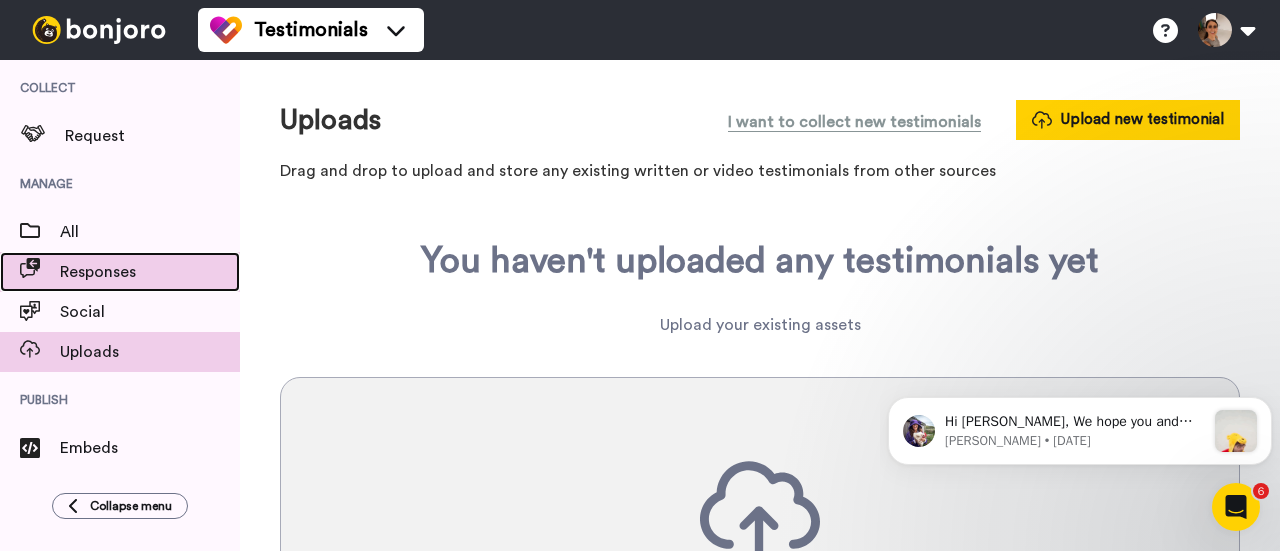 click on "Responses" at bounding box center [120, 272] 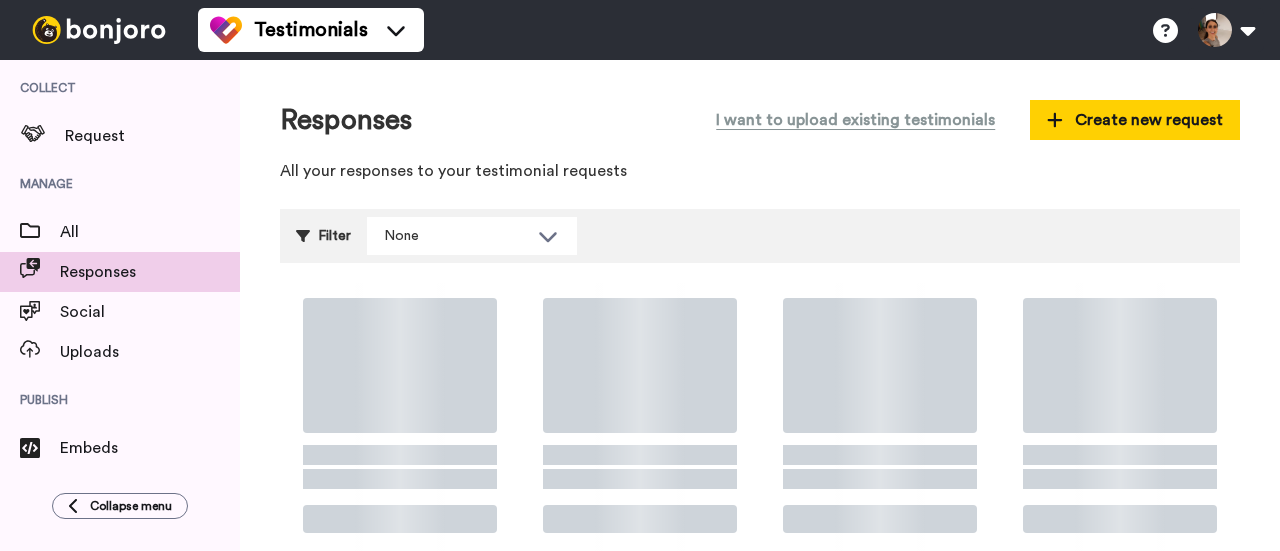 scroll, scrollTop: 0, scrollLeft: 0, axis: both 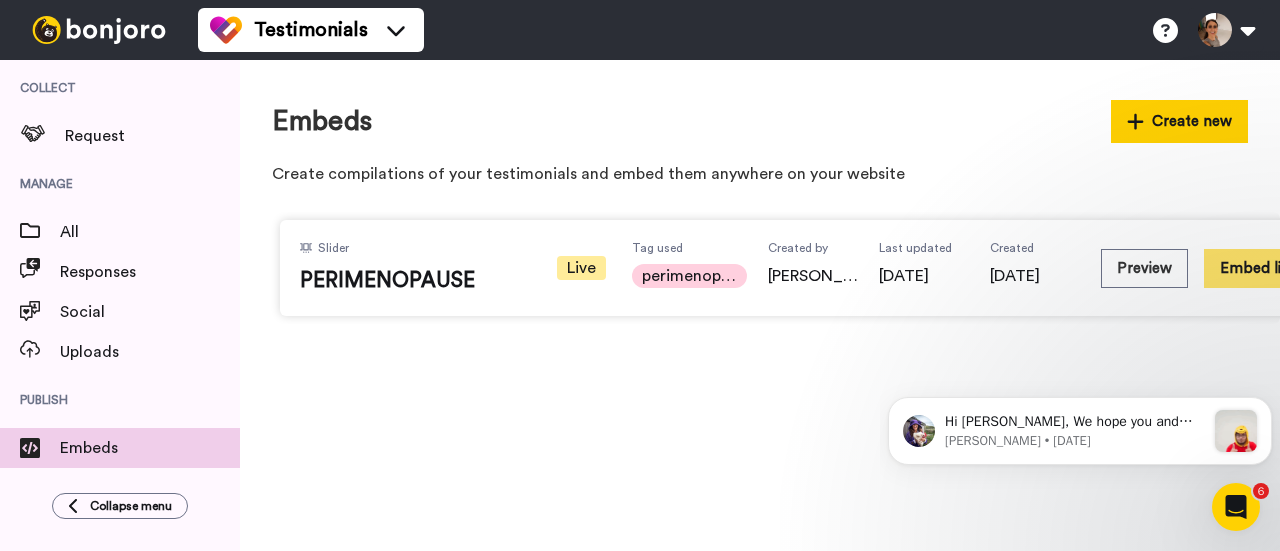 click on "Embed link" at bounding box center [1259, 268] 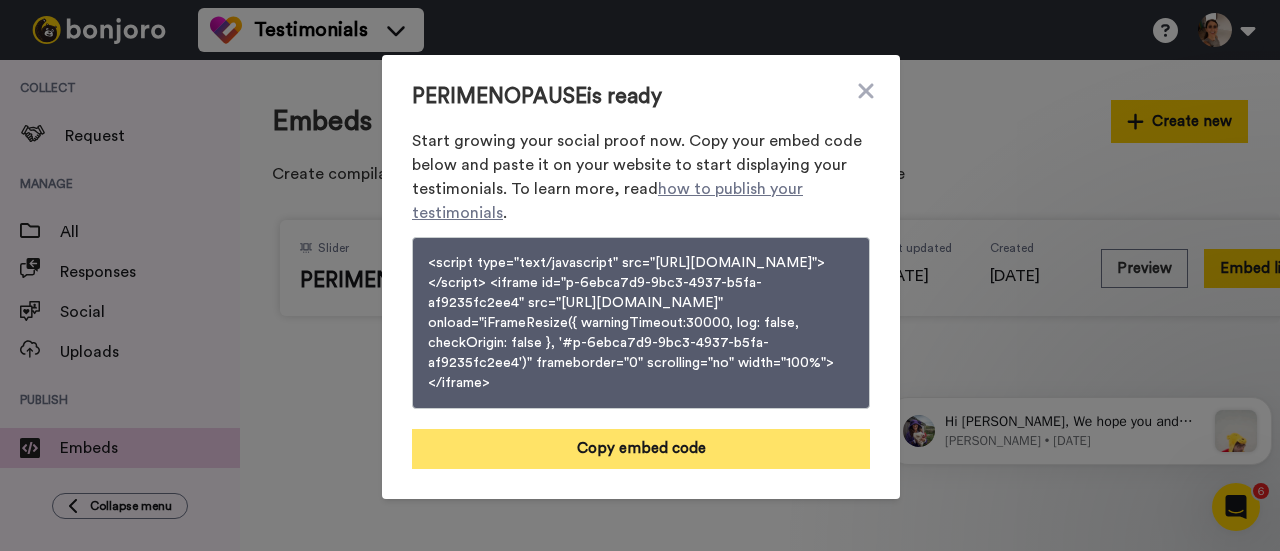 click on "Copy embed code" at bounding box center (641, 449) 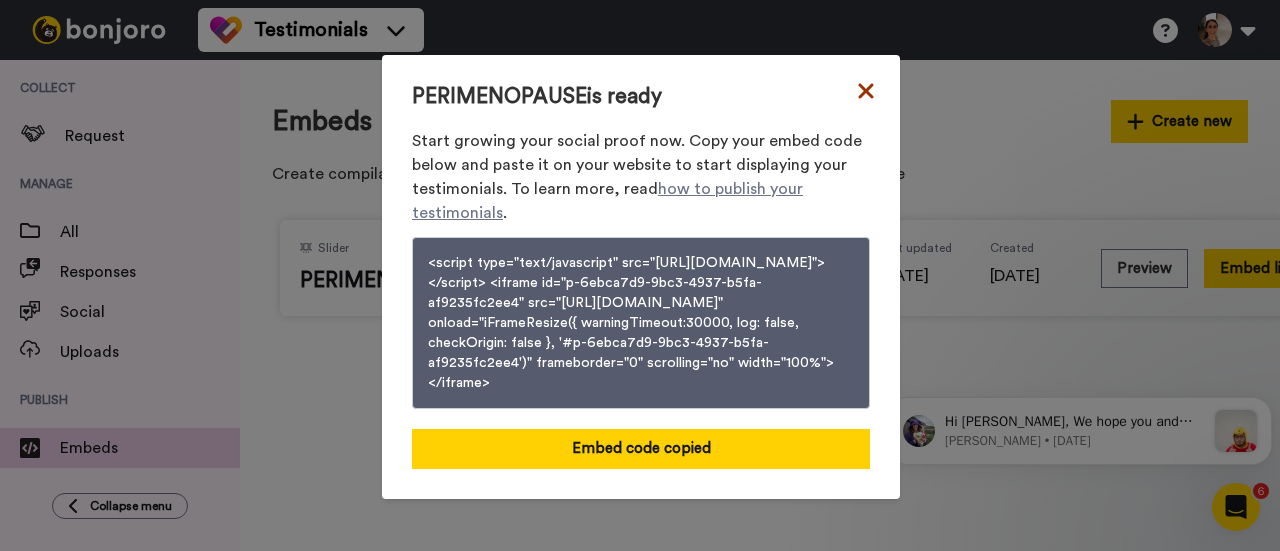 click 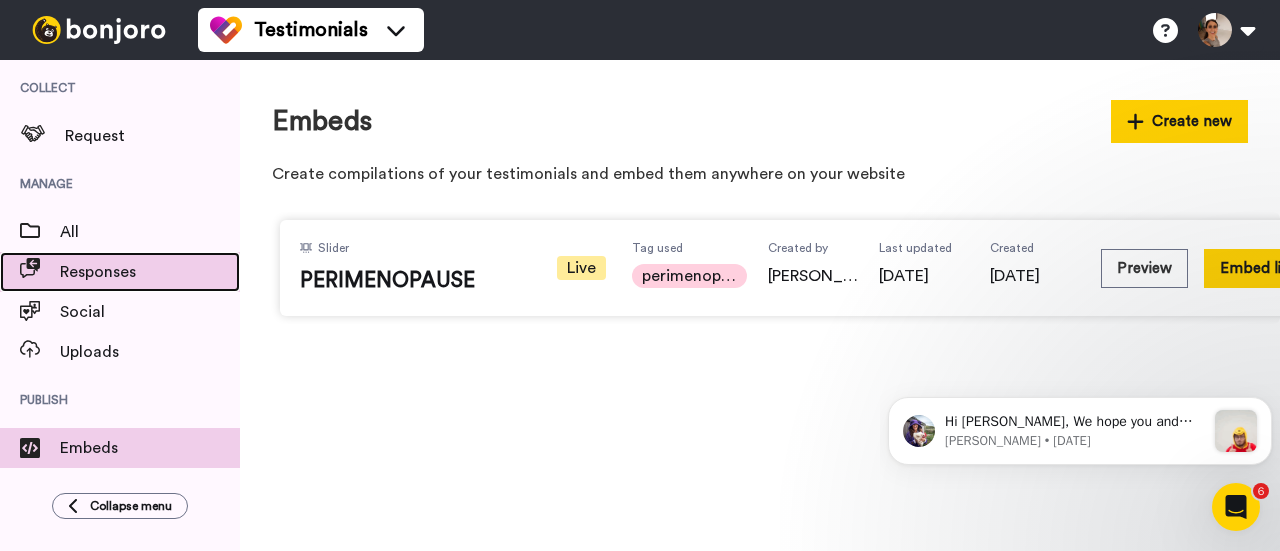 click on "Responses" at bounding box center [150, 272] 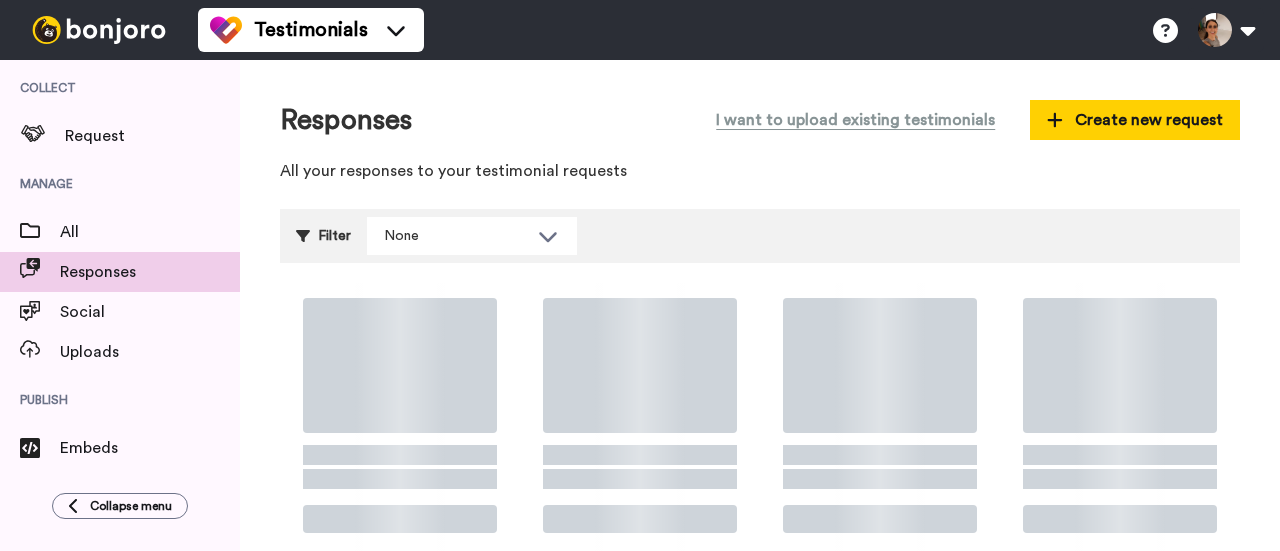 scroll, scrollTop: 0, scrollLeft: 0, axis: both 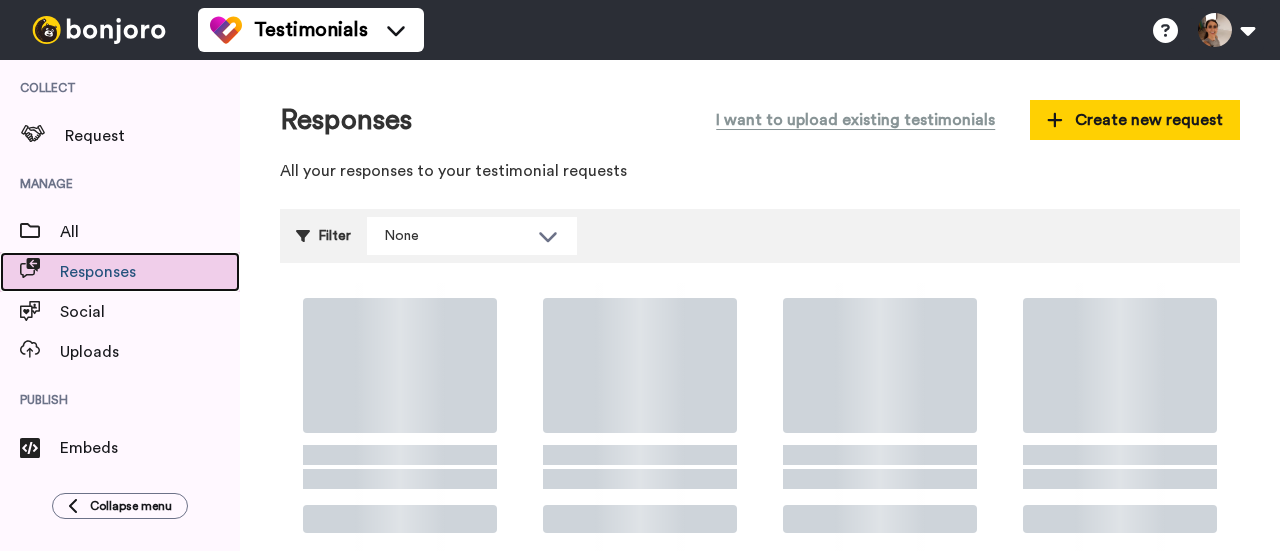 click on "Responses" at bounding box center (150, 272) 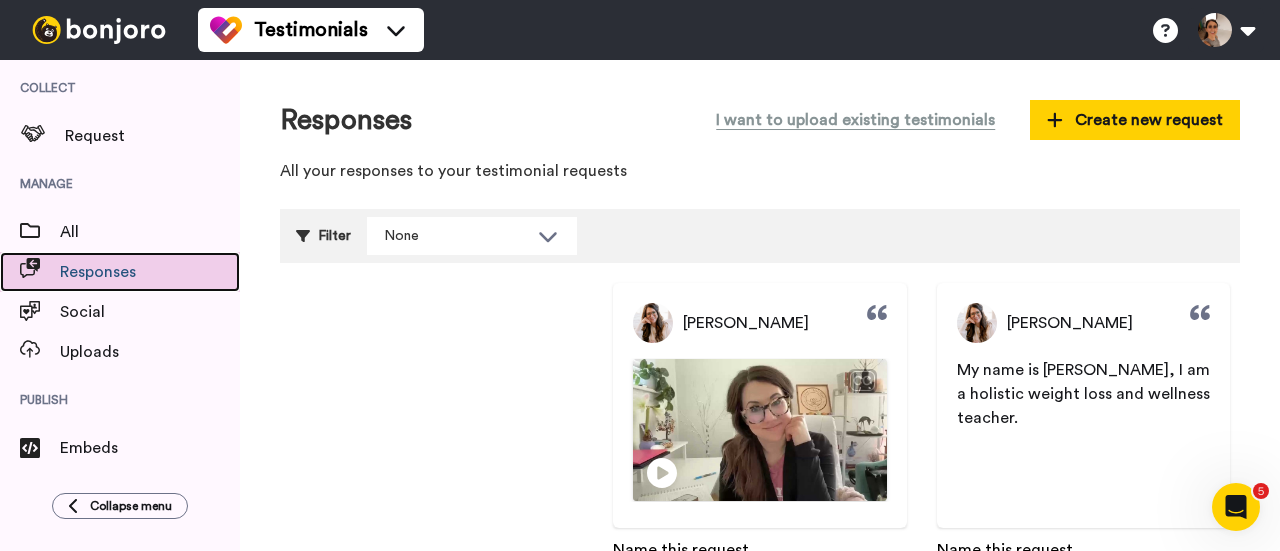 scroll, scrollTop: 0, scrollLeft: 0, axis: both 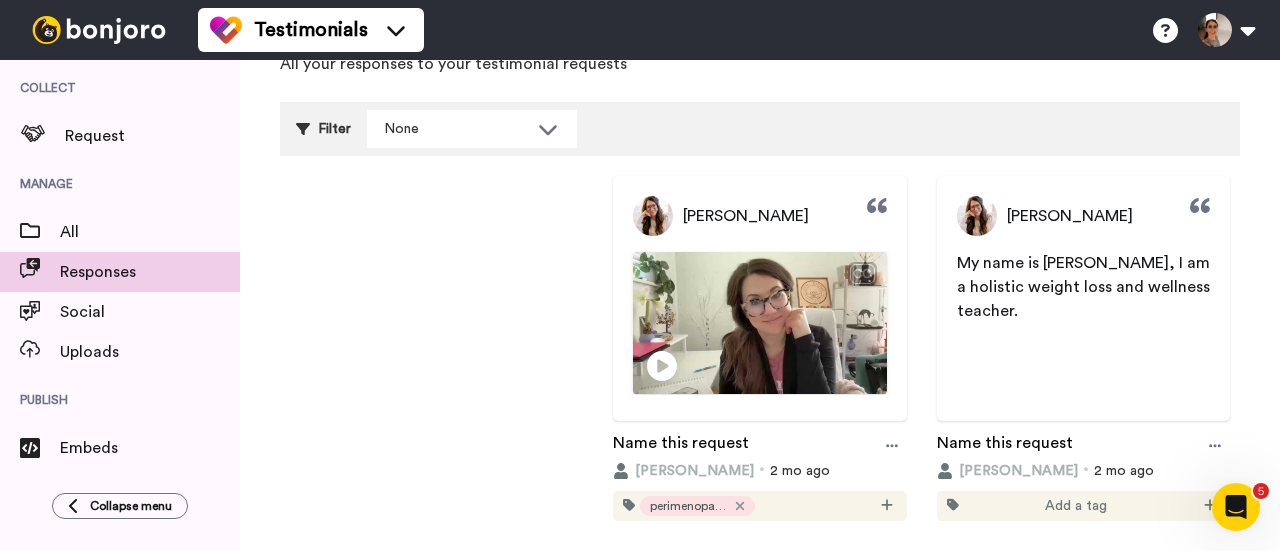 click on "My name is [PERSON_NAME], I am a holistic weight loss and wellness teacher." at bounding box center [1083, 287] 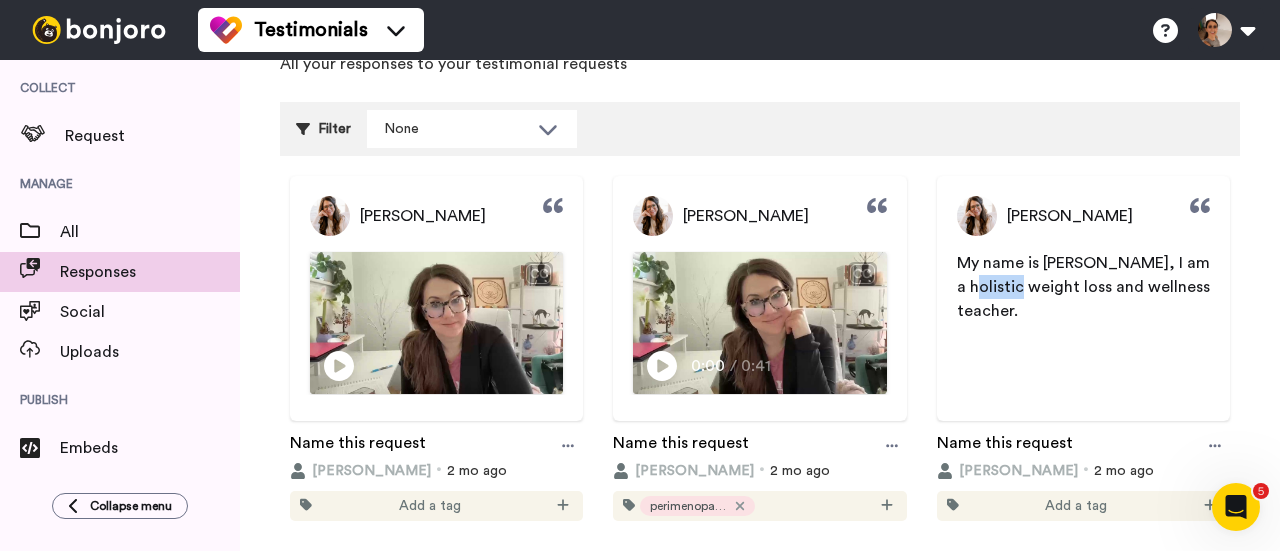 click on "My name is [PERSON_NAME], I am a holistic weight loss and wellness teacher." at bounding box center [1083, 287] 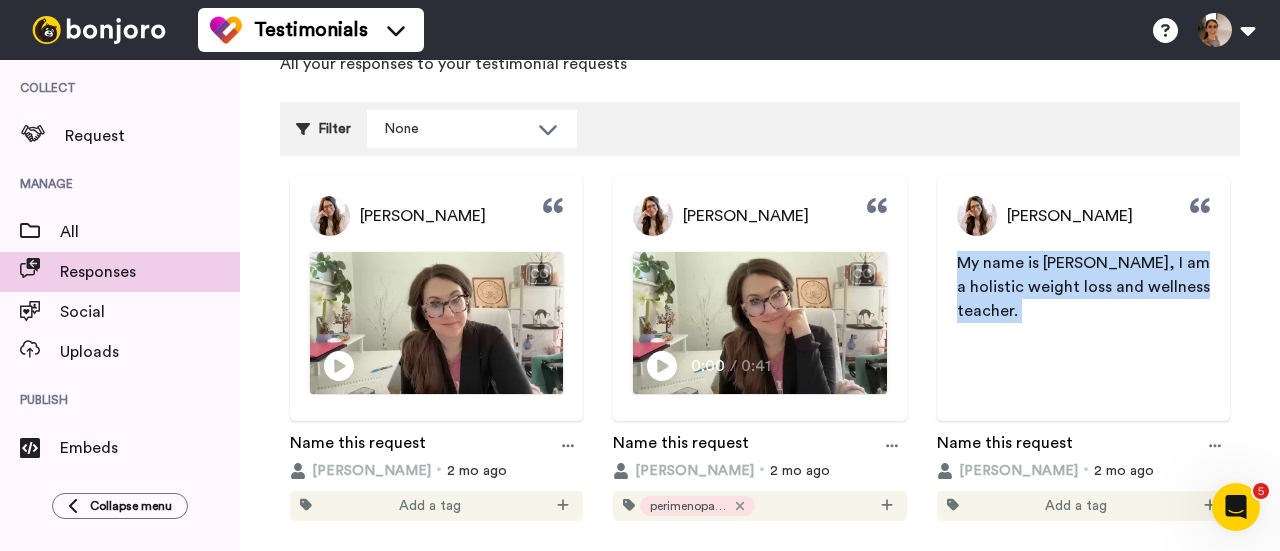 click on "My name is [PERSON_NAME], I am a holistic weight loss and wellness teacher." at bounding box center [1083, 287] 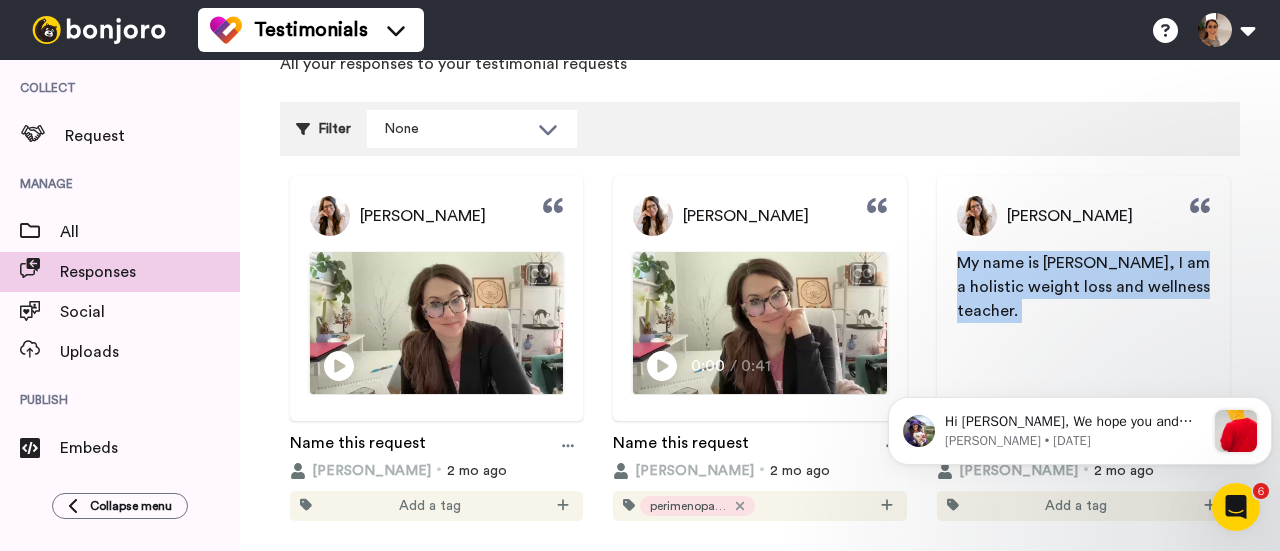 scroll, scrollTop: 0, scrollLeft: 0, axis: both 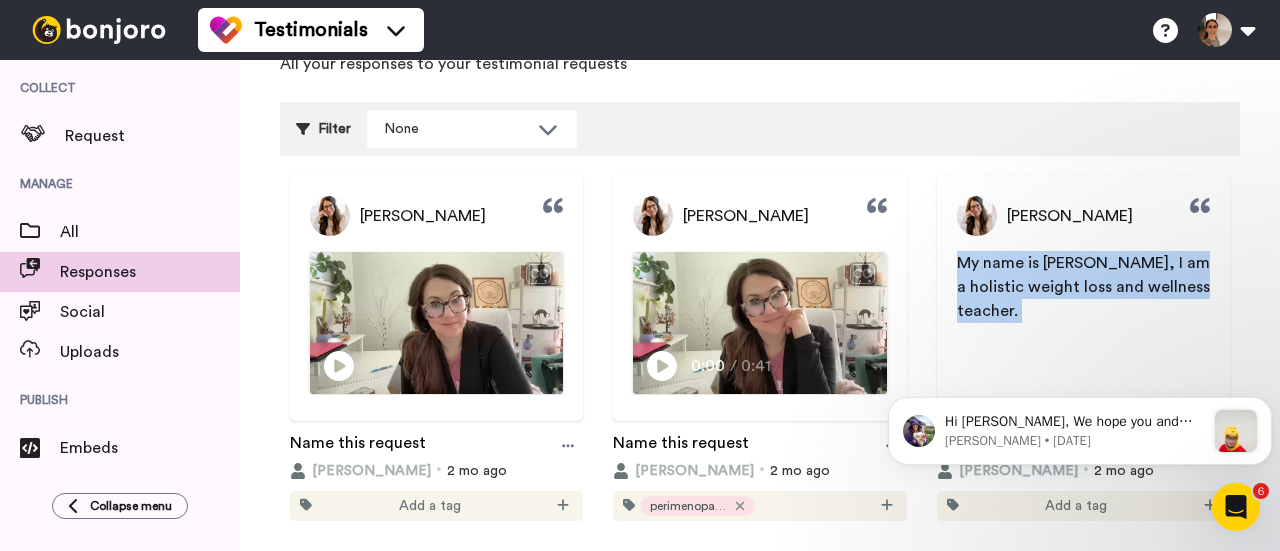 copy on "My name is [PERSON_NAME], I am a holistic weight loss and wellness teacher." 